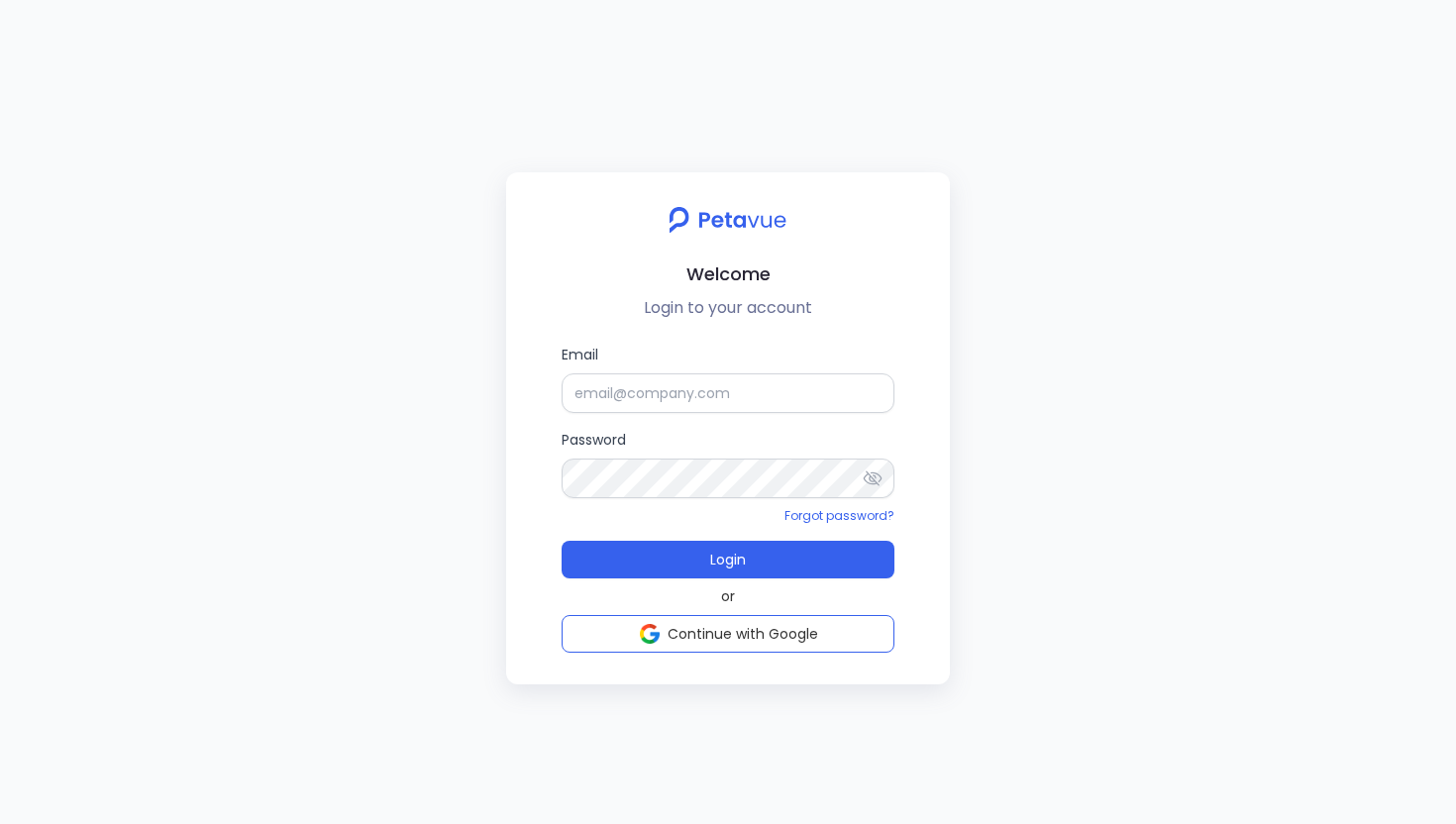 scroll, scrollTop: 0, scrollLeft: 0, axis: both 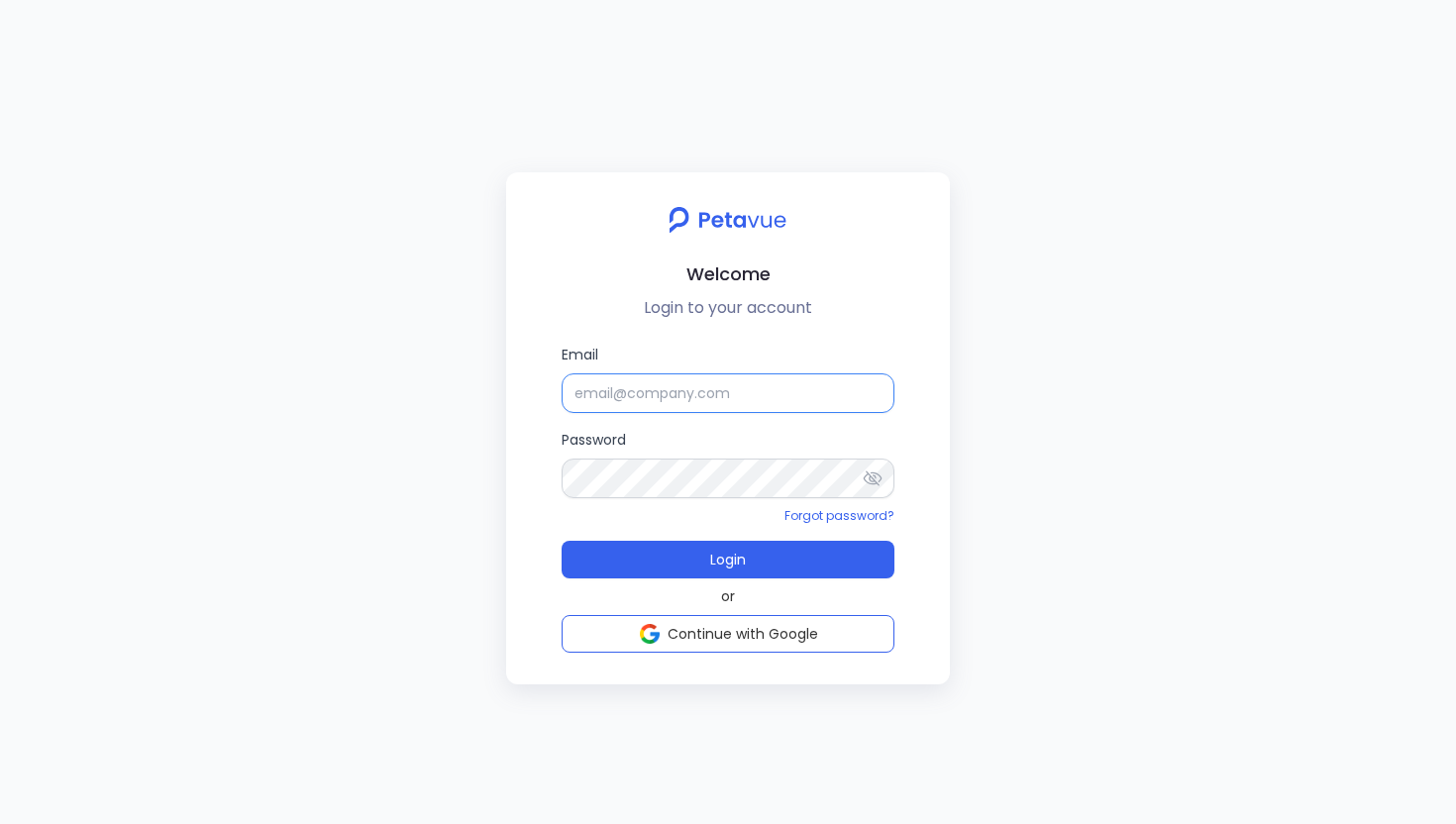 click on "Email" at bounding box center [728, 393] 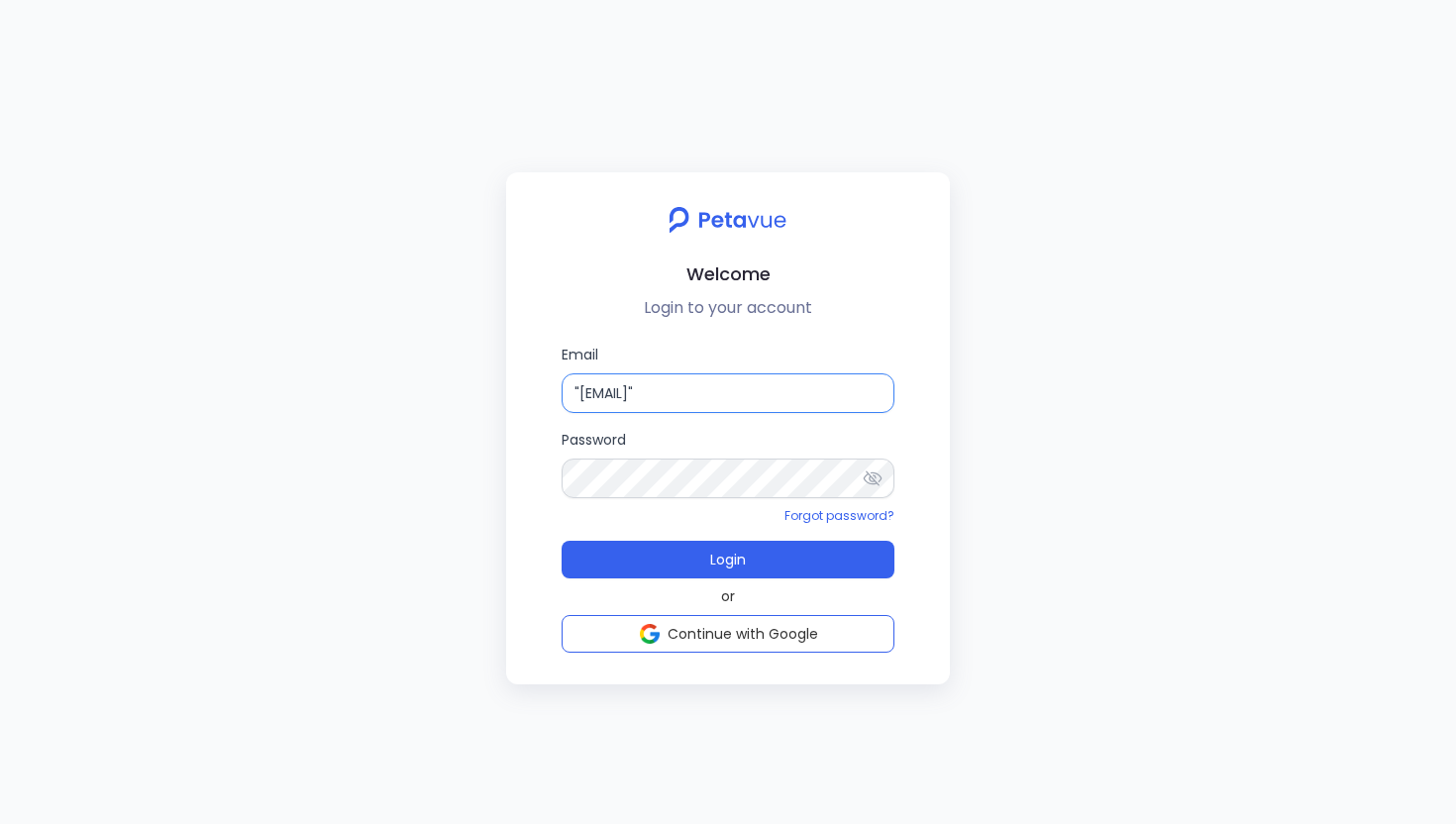 type on ""[EMAIL]"" 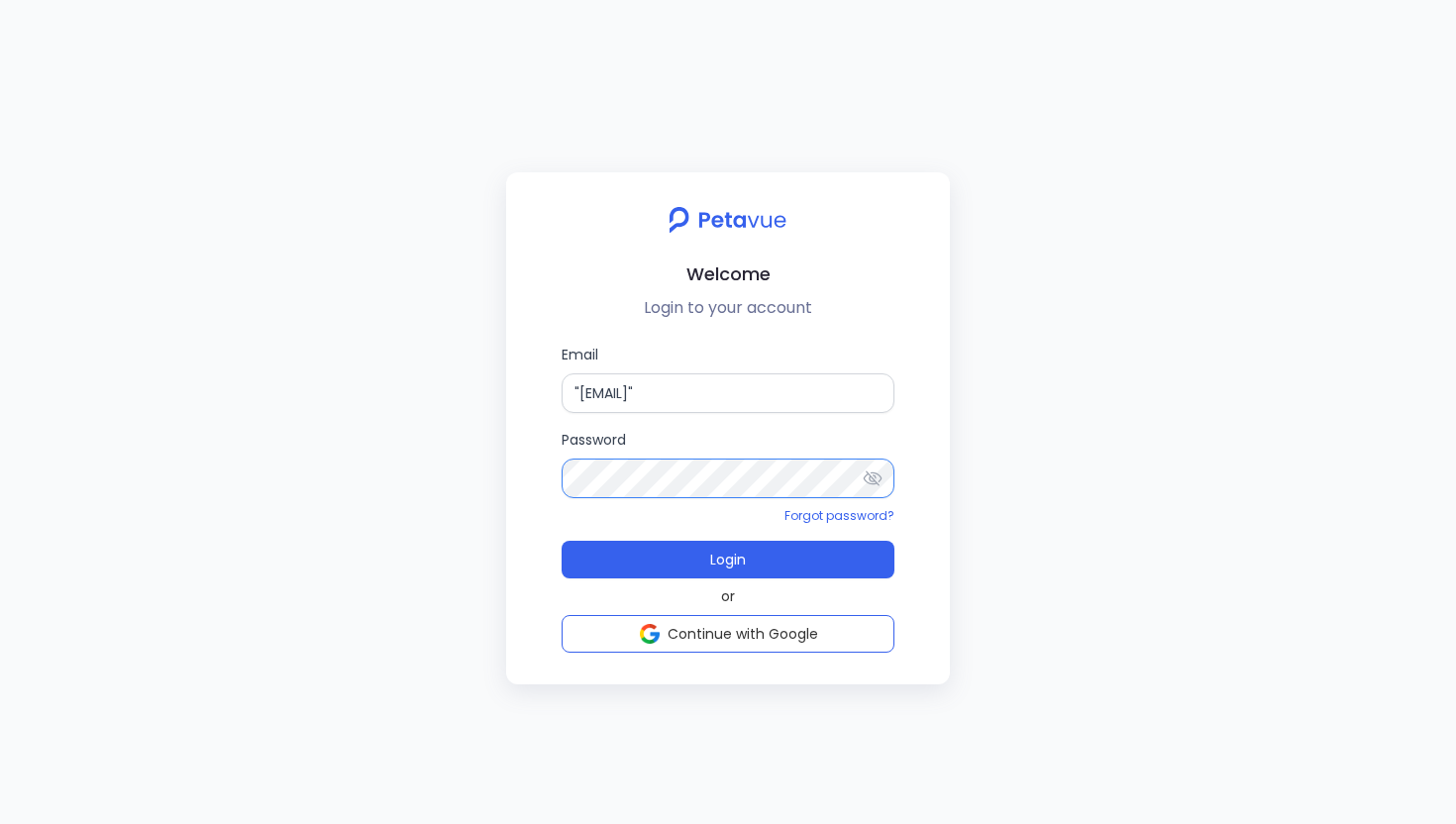 click on "Login" at bounding box center [728, 560] 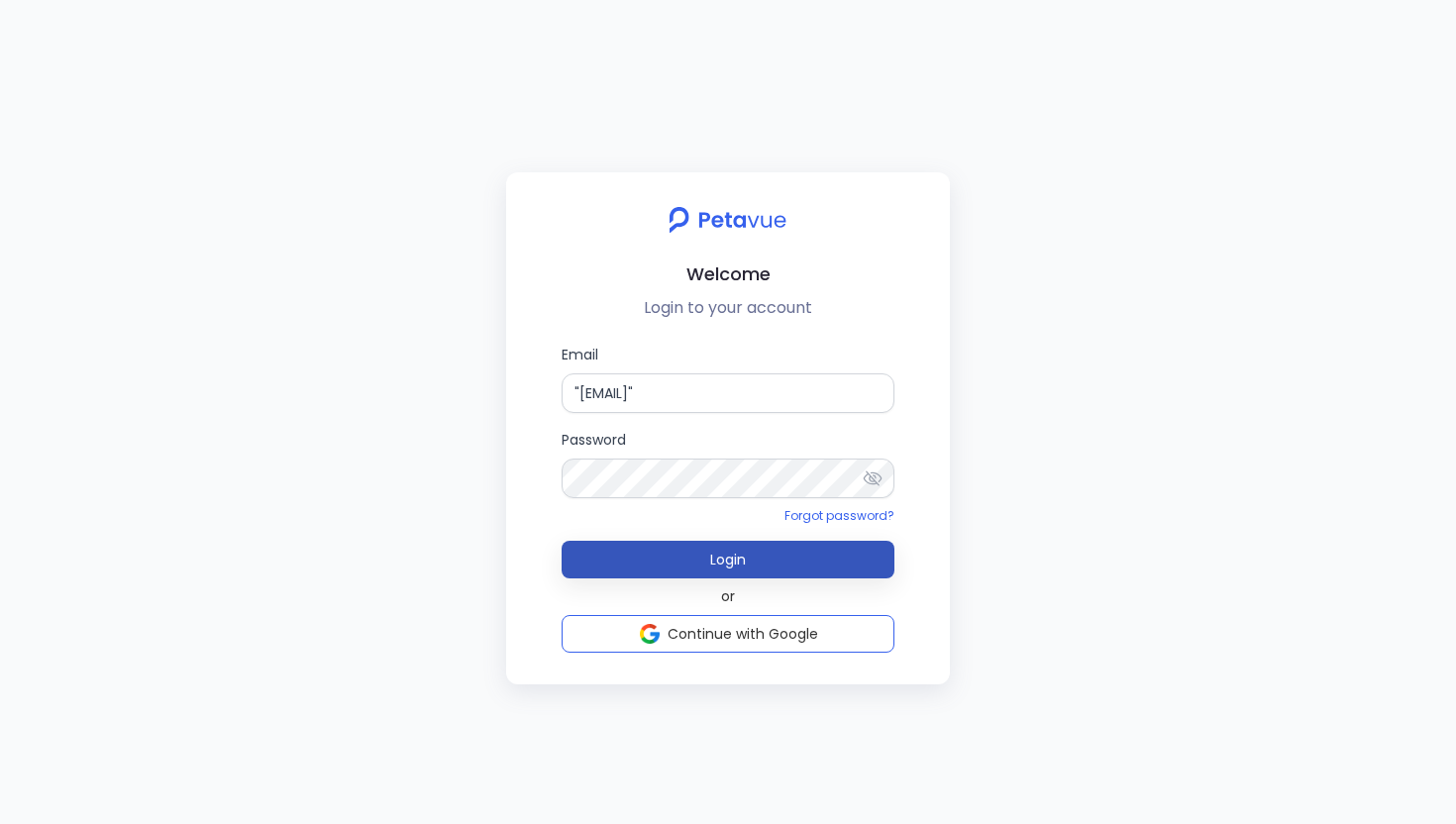 click on "Login" at bounding box center (728, 560) 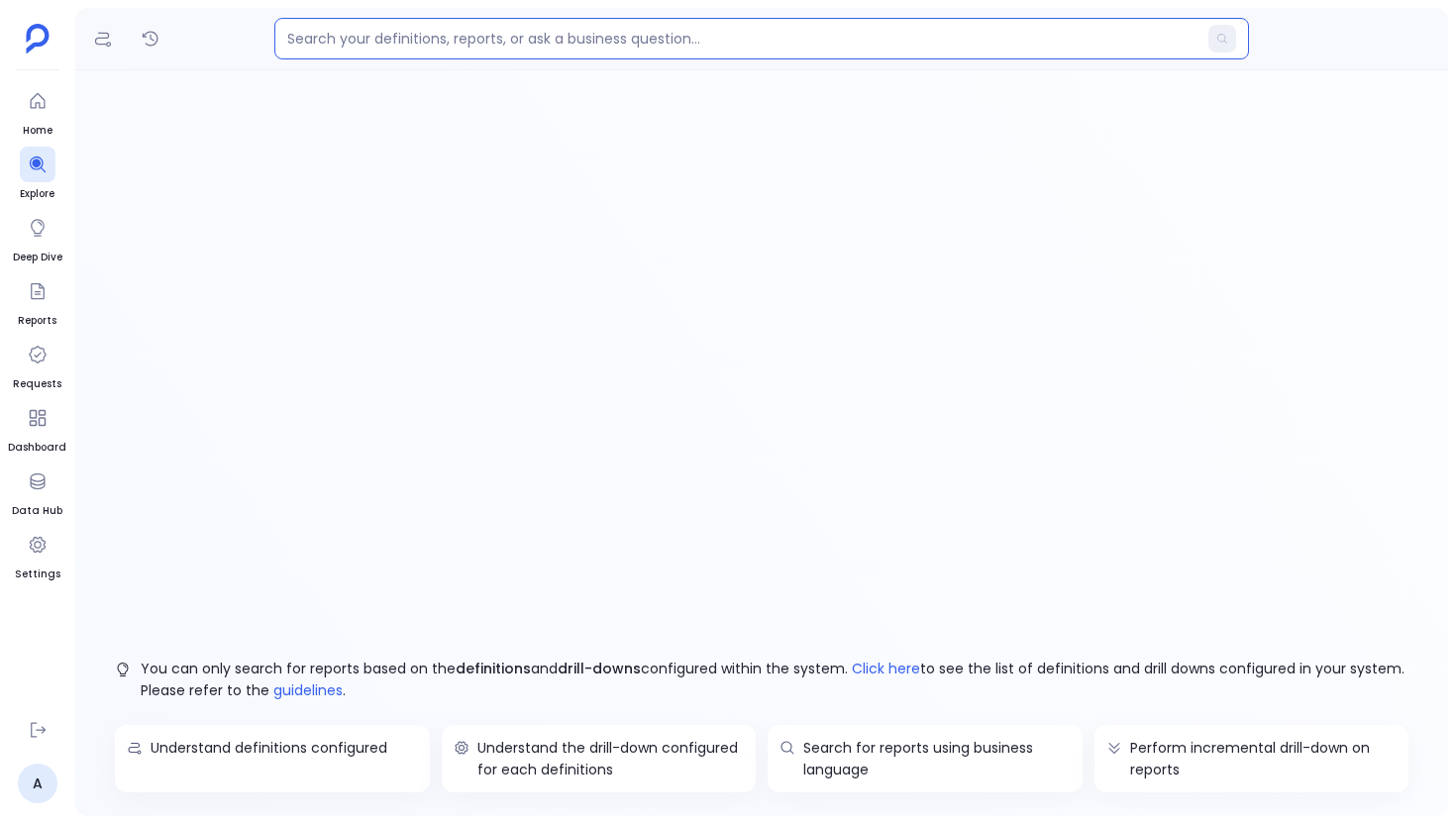 click at bounding box center [742, 39] 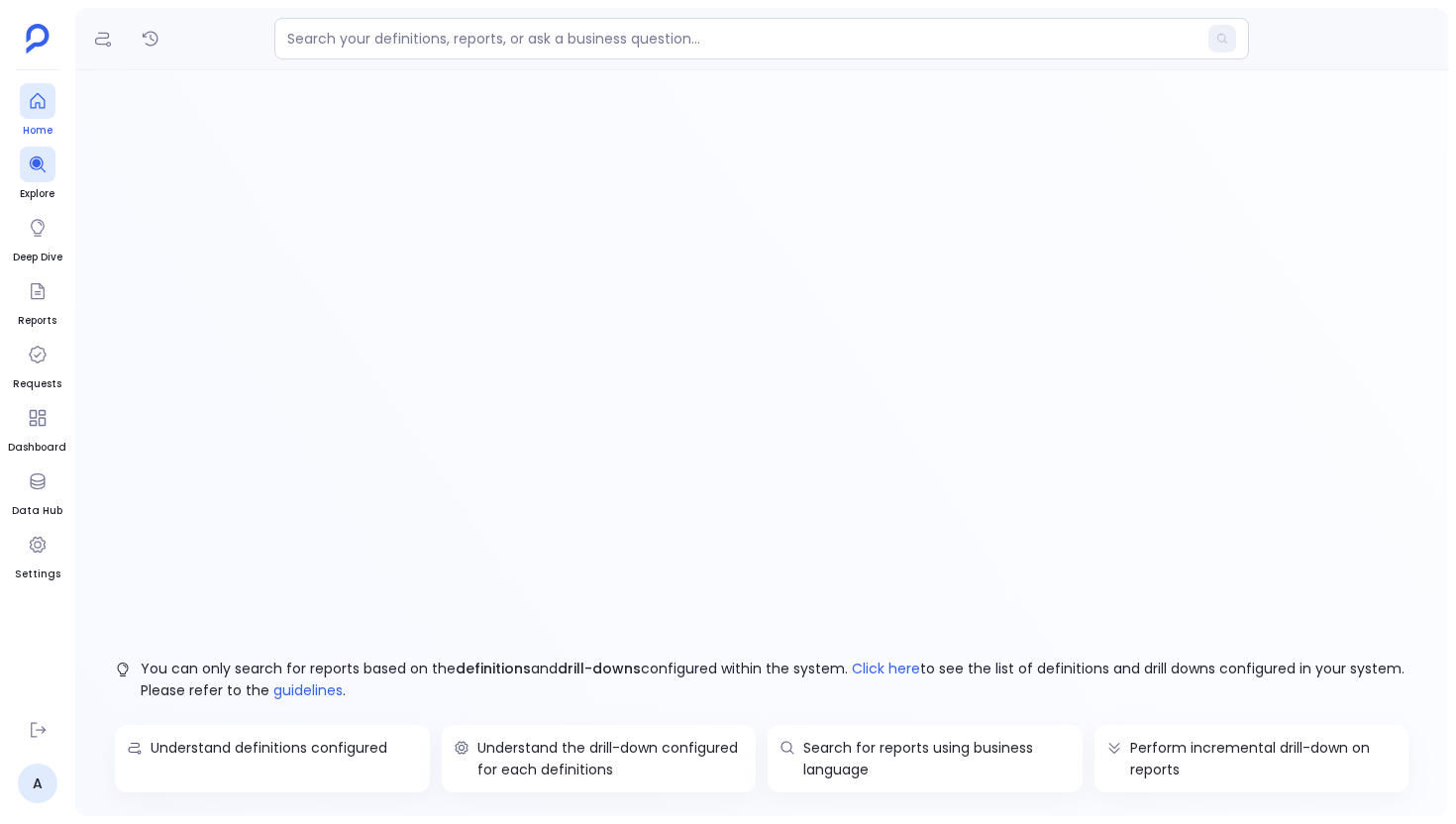click on "Home" at bounding box center (38, 131) 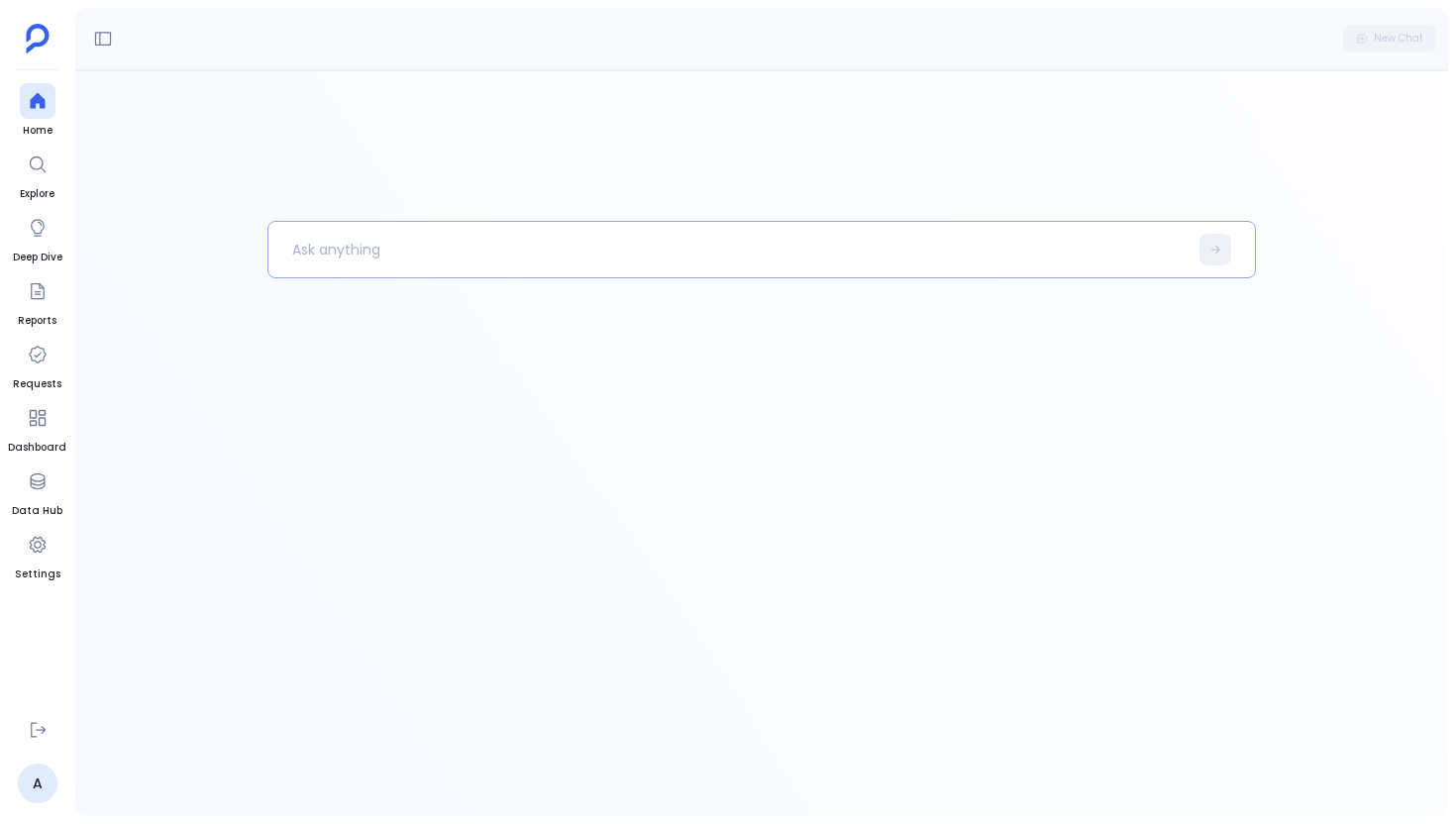 click at bounding box center (728, 250) 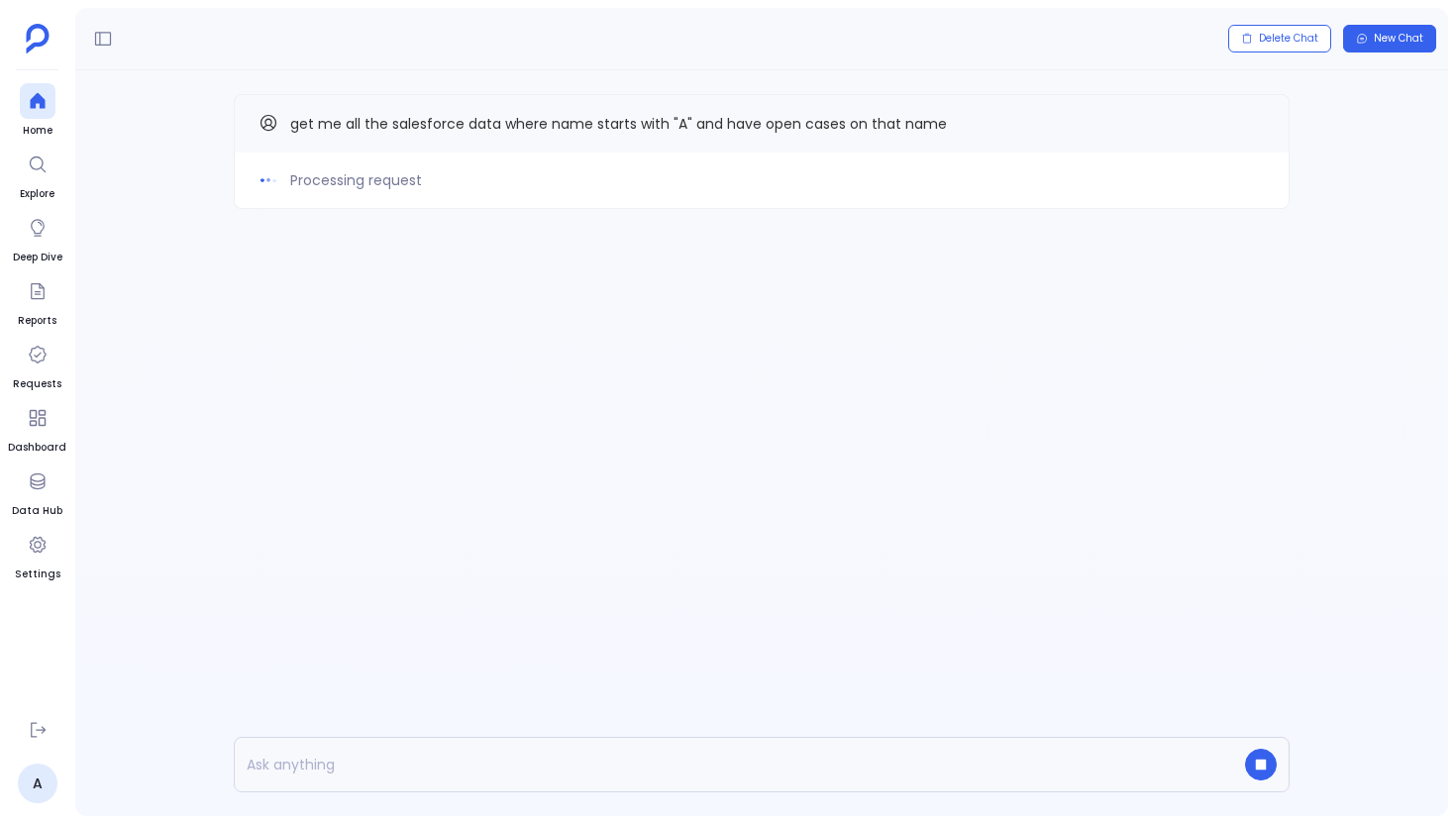 click on "Processing request get me all the salesforce data where name starts with "A" and have open cases on that name" at bounding box center (762, 191) 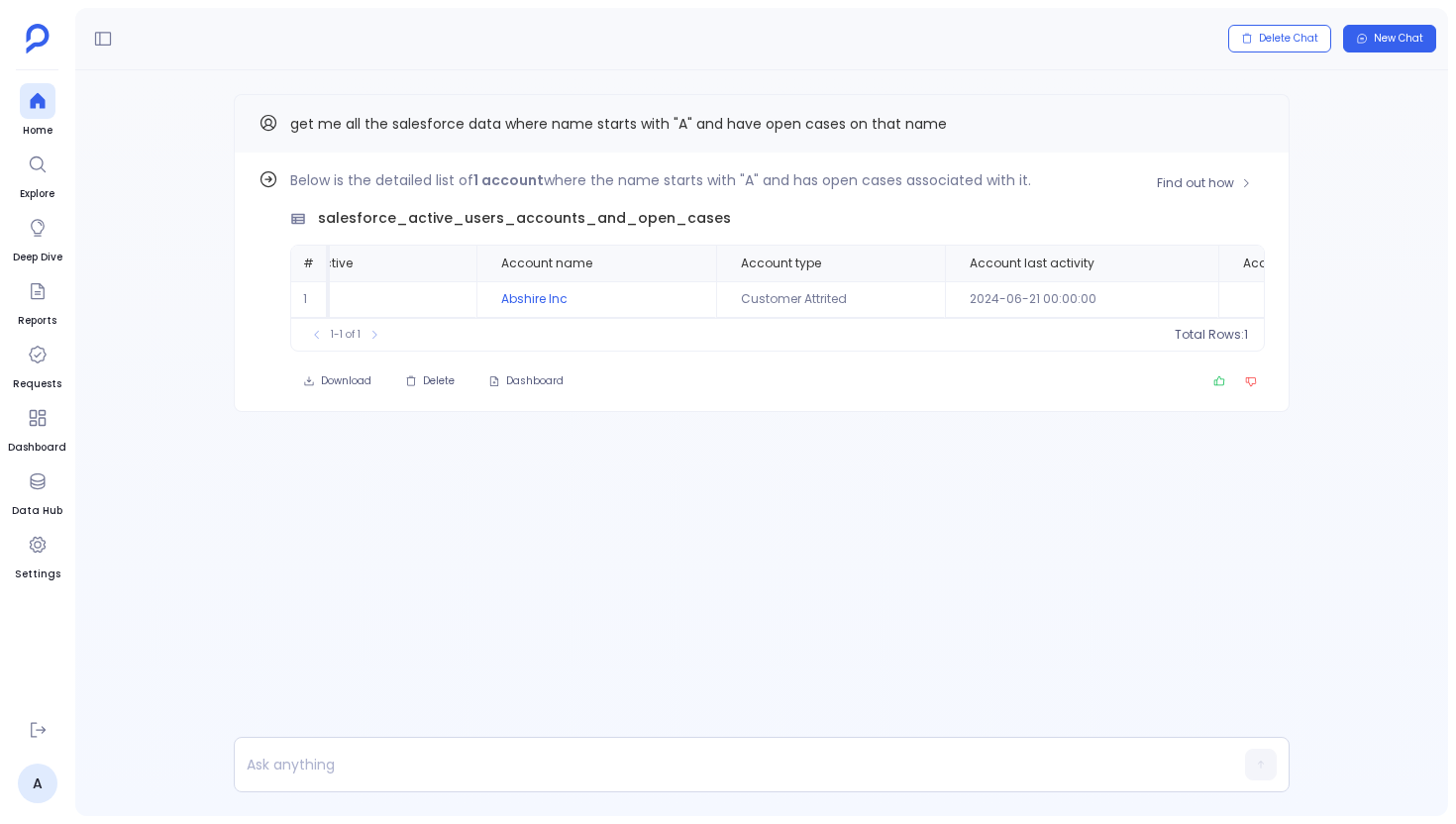 scroll, scrollTop: 0, scrollLeft: 769, axis: horizontal 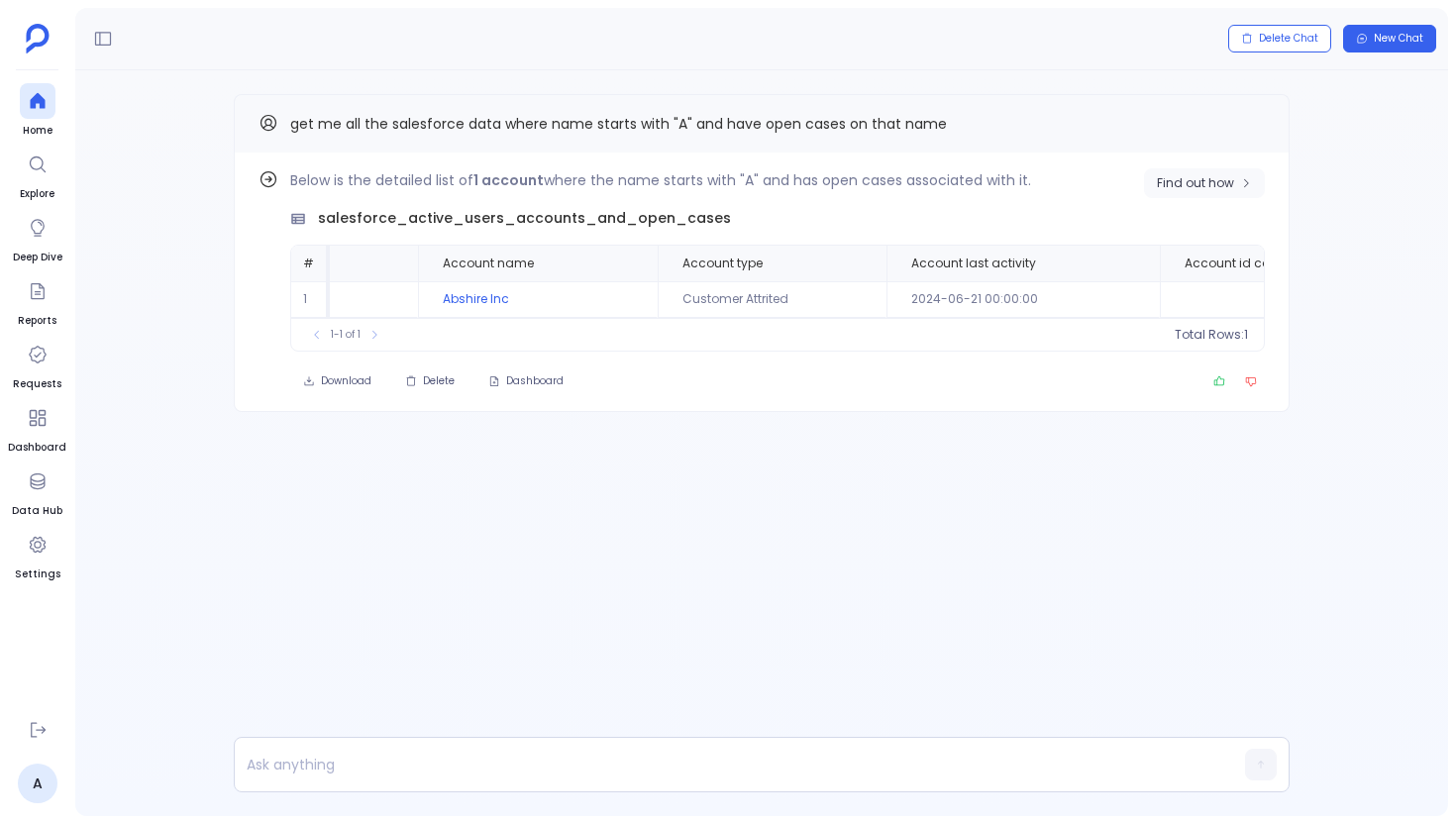 click on "Find out how" at bounding box center (1196, 183) 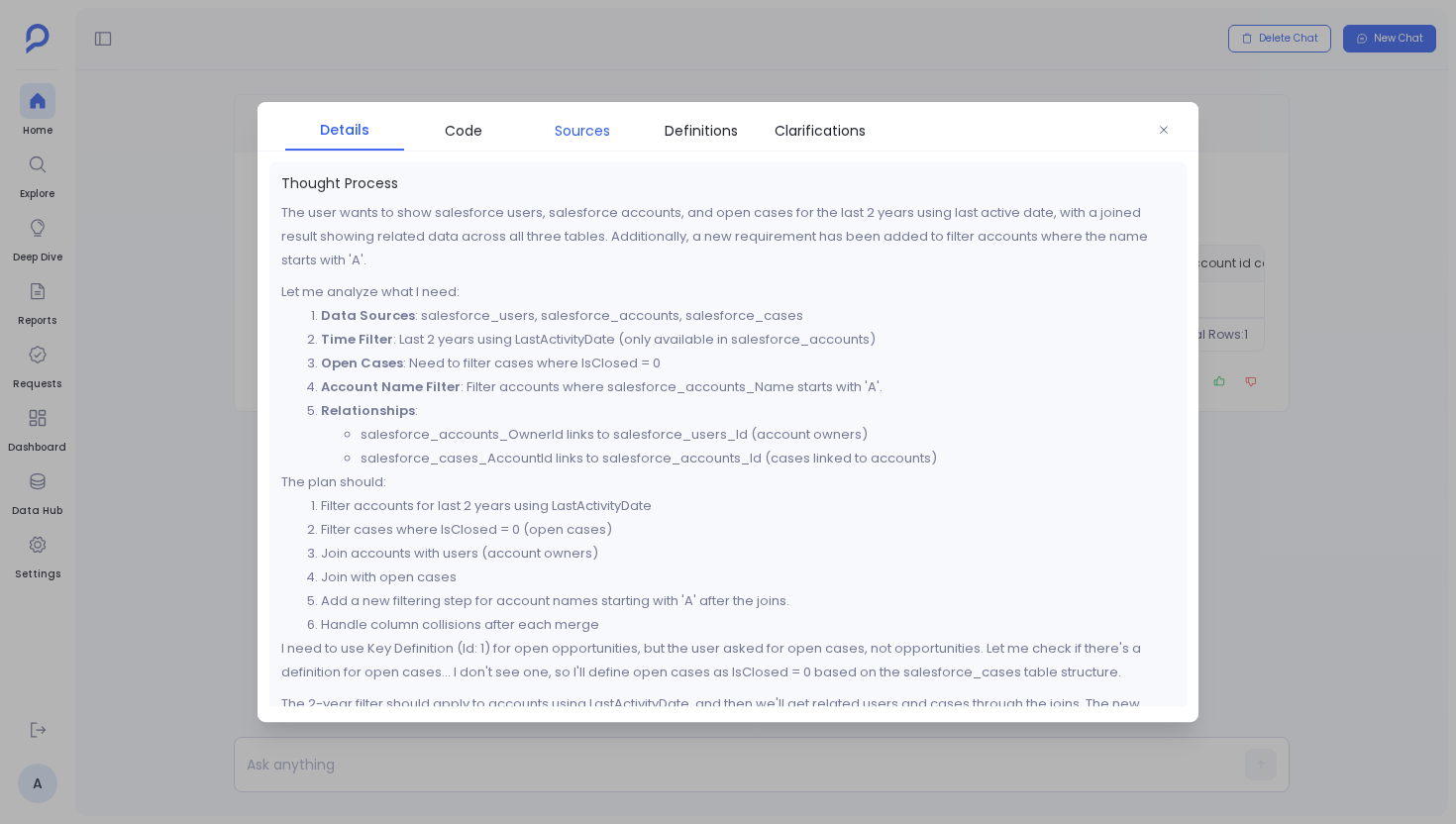 click on "Sources" at bounding box center (582, 131) 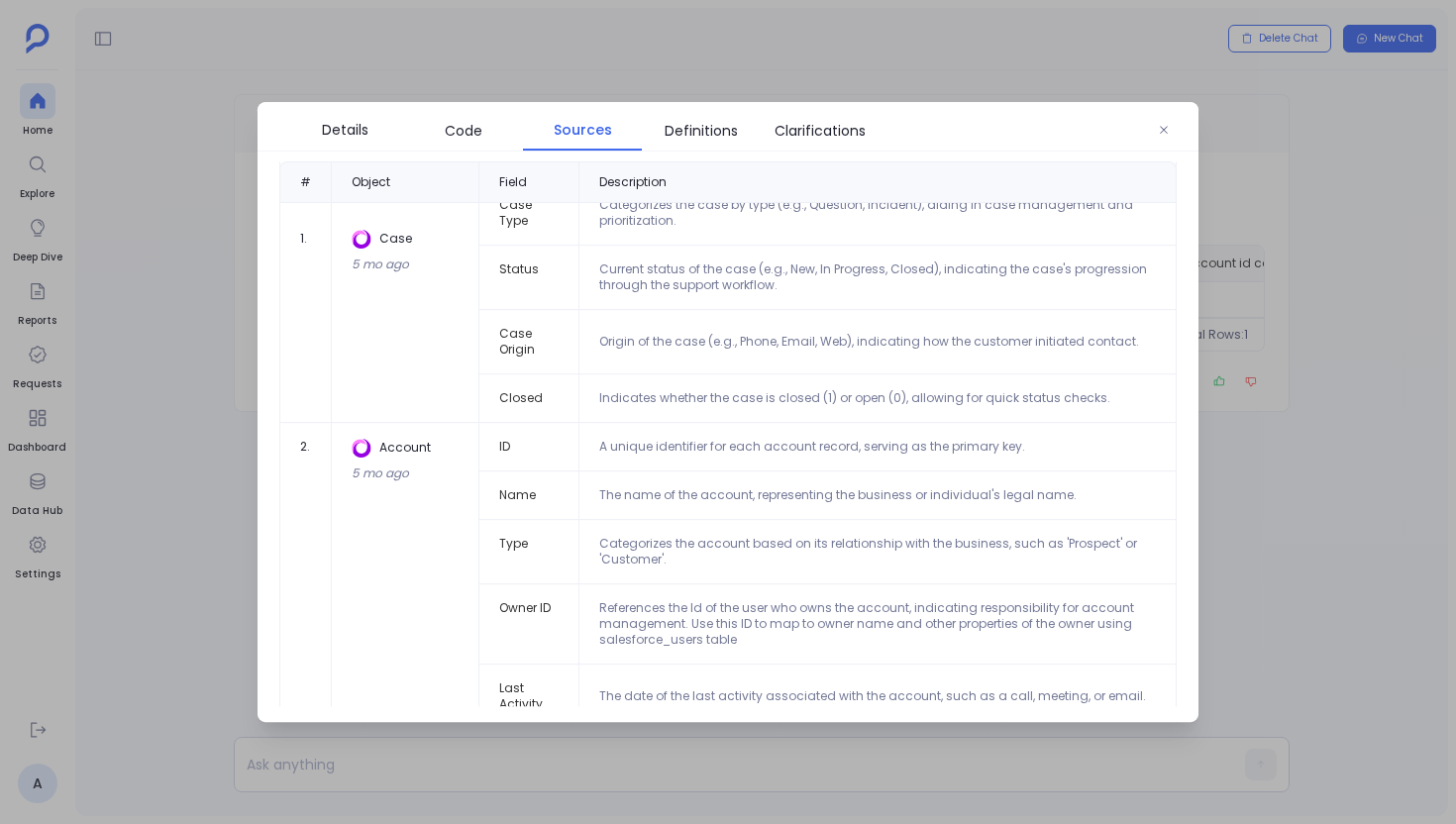 scroll, scrollTop: 0, scrollLeft: 0, axis: both 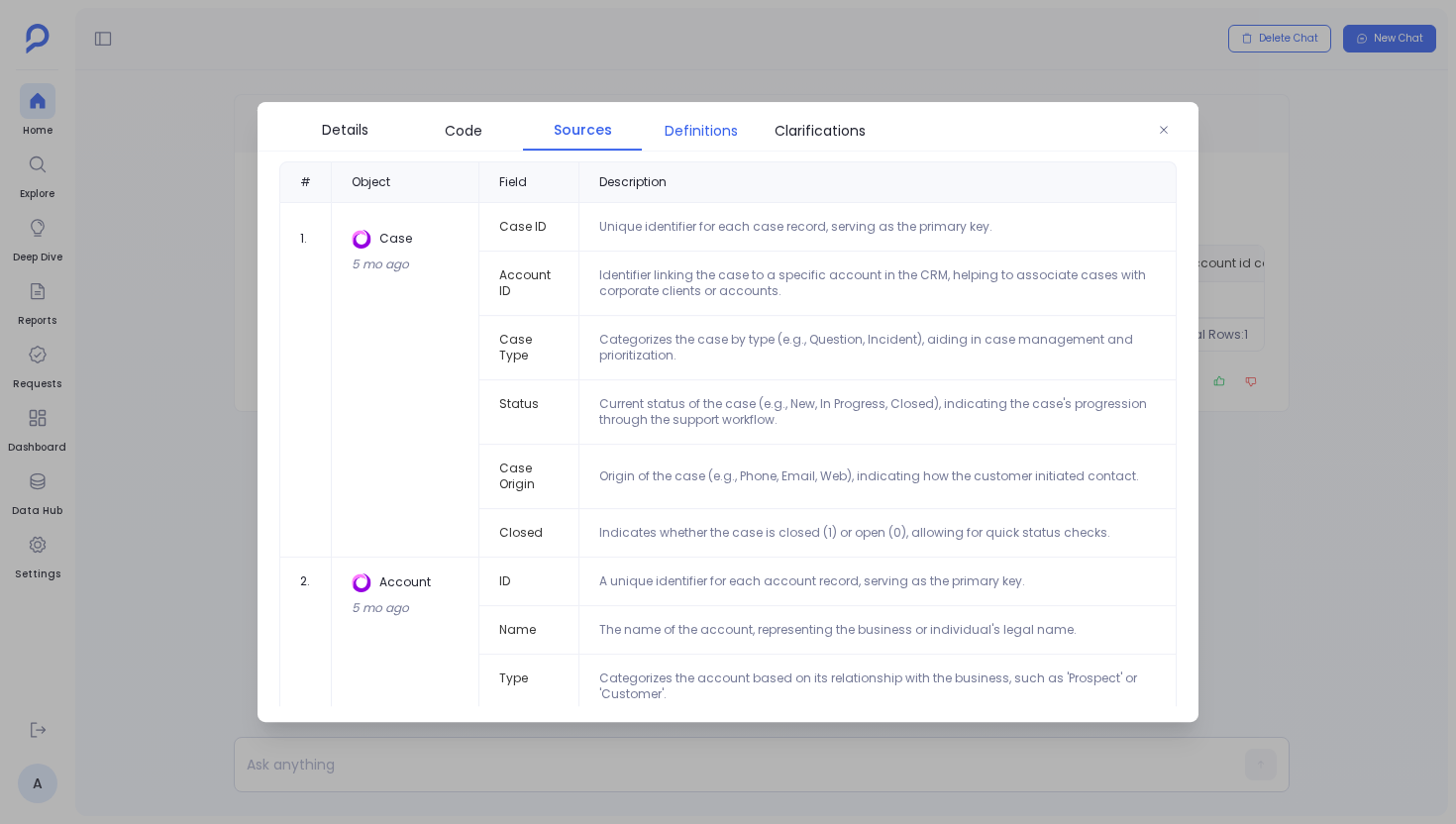 click on "Definitions" at bounding box center (701, 131) 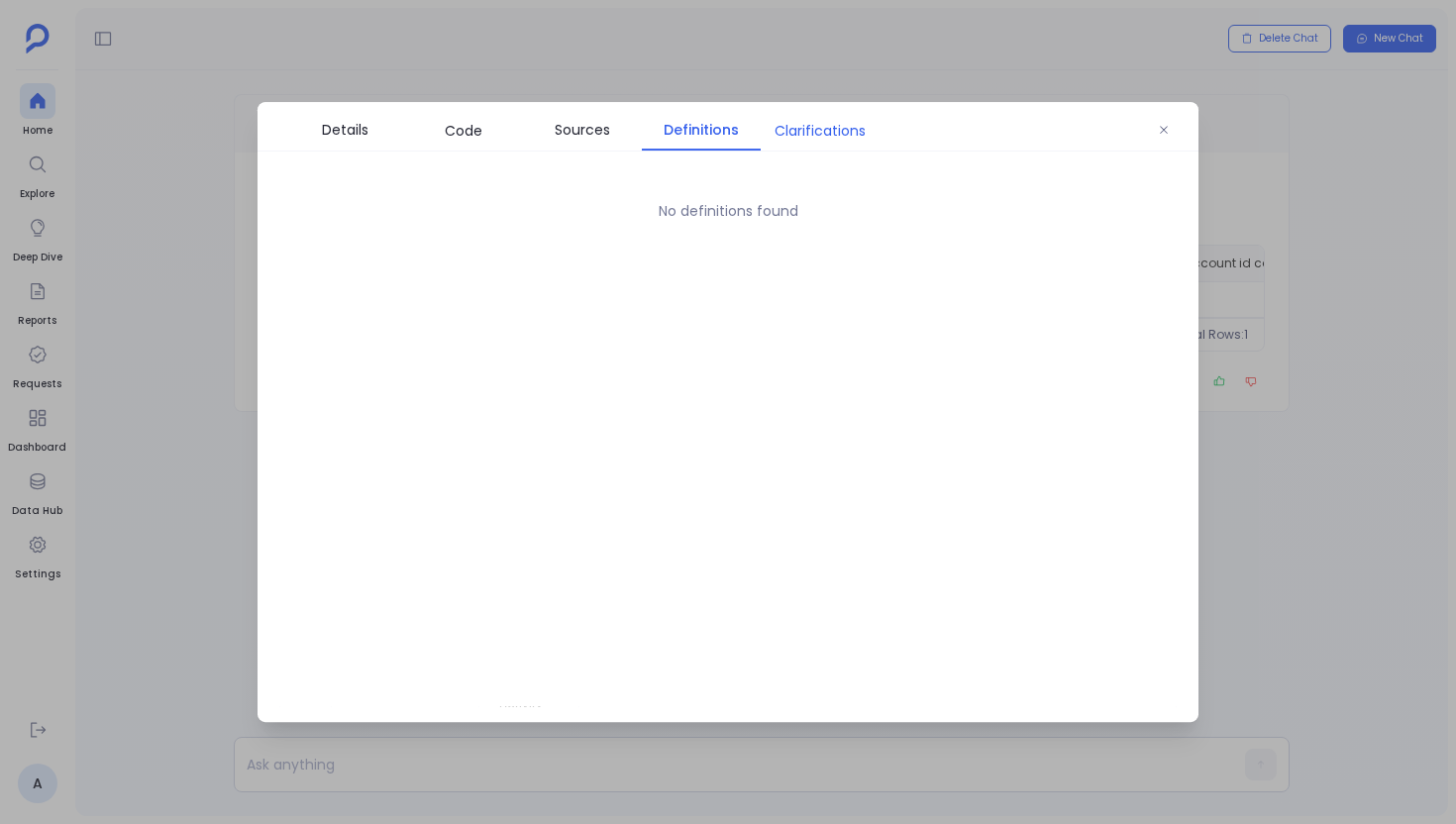 click on "Clarifications" at bounding box center (820, 131) 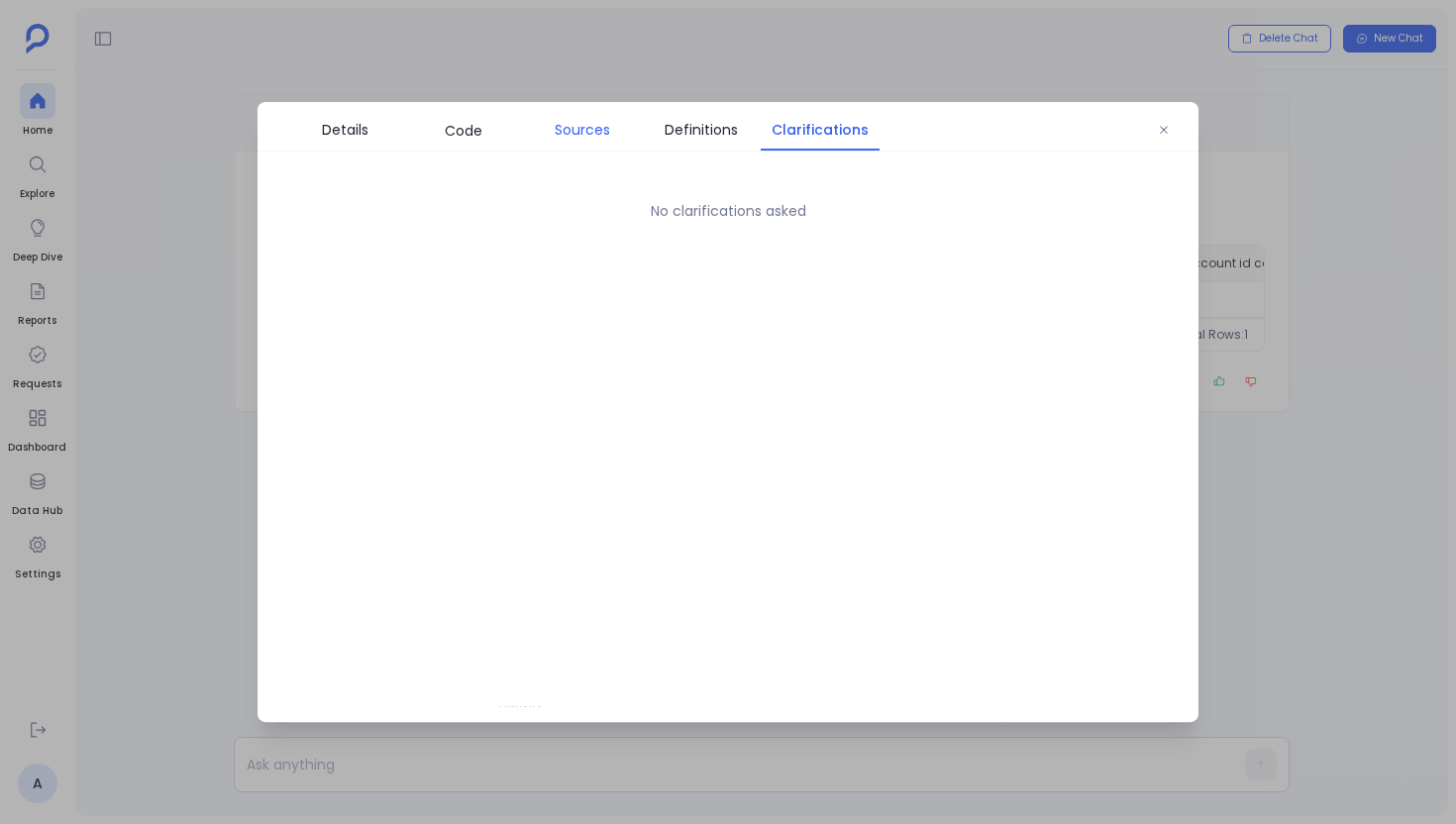 click on "Sources" at bounding box center [582, 130] 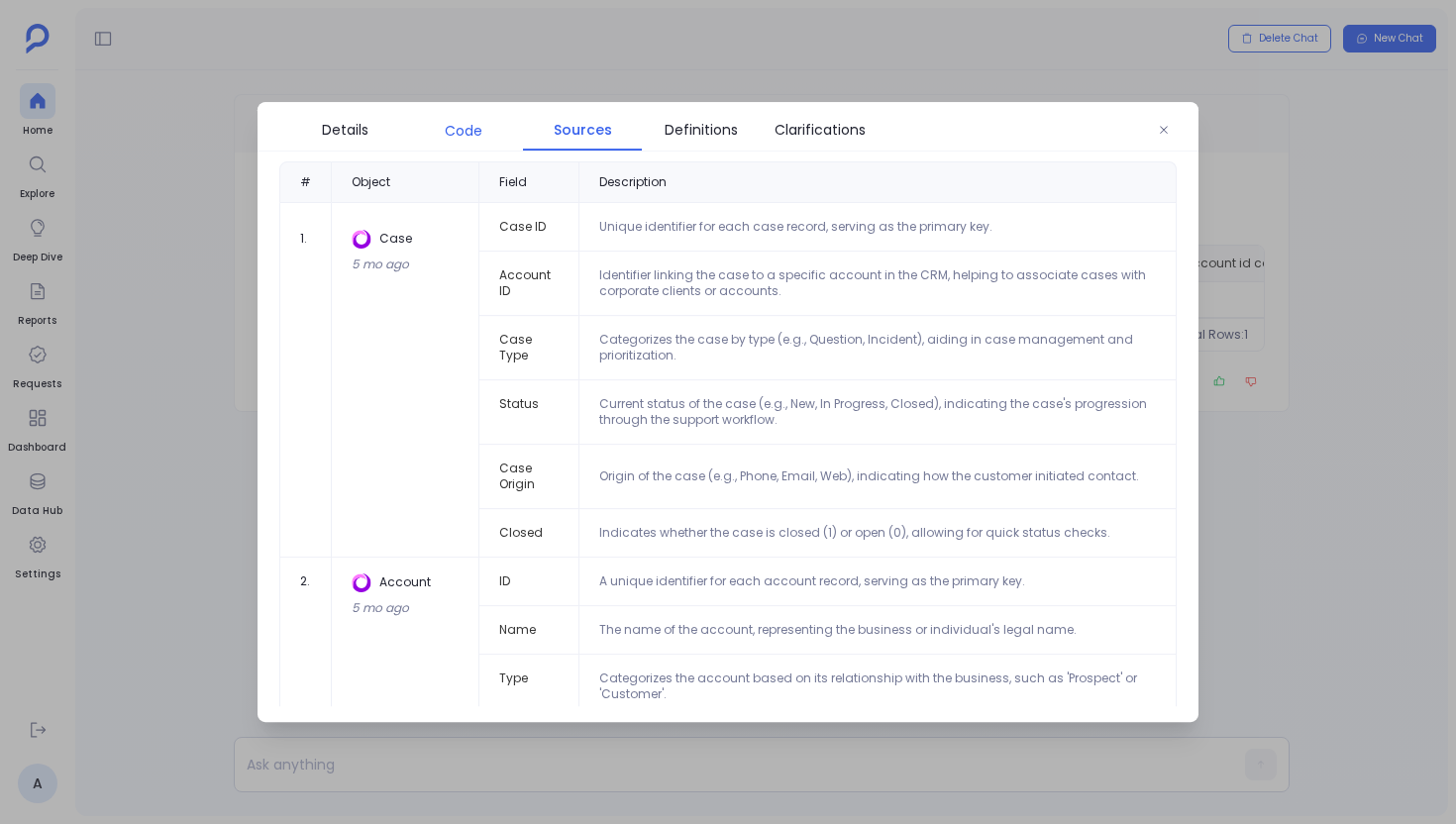 click on "Code" at bounding box center [464, 131] 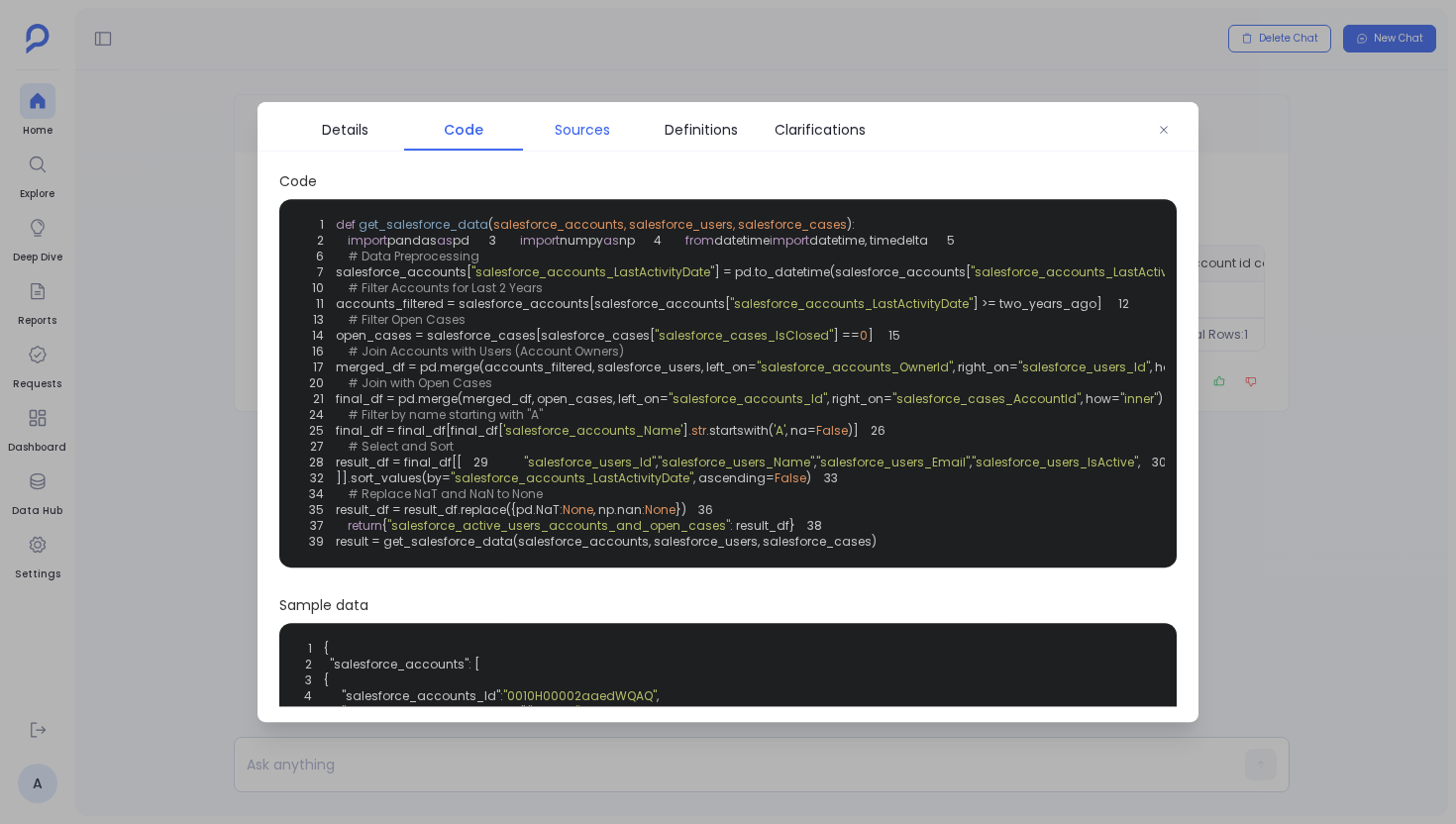 click on "Sources" at bounding box center (582, 130) 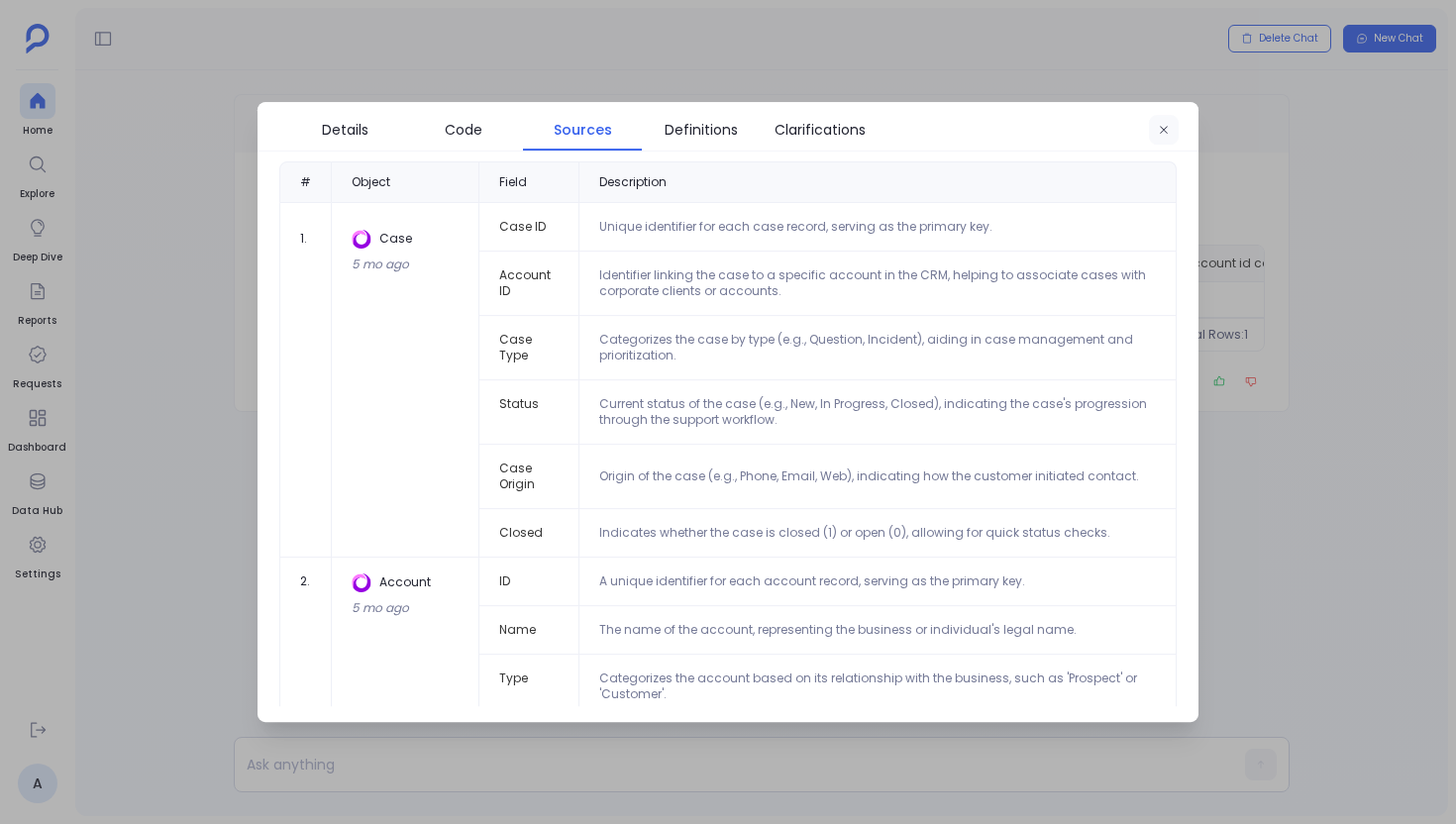 click at bounding box center [1164, 131] 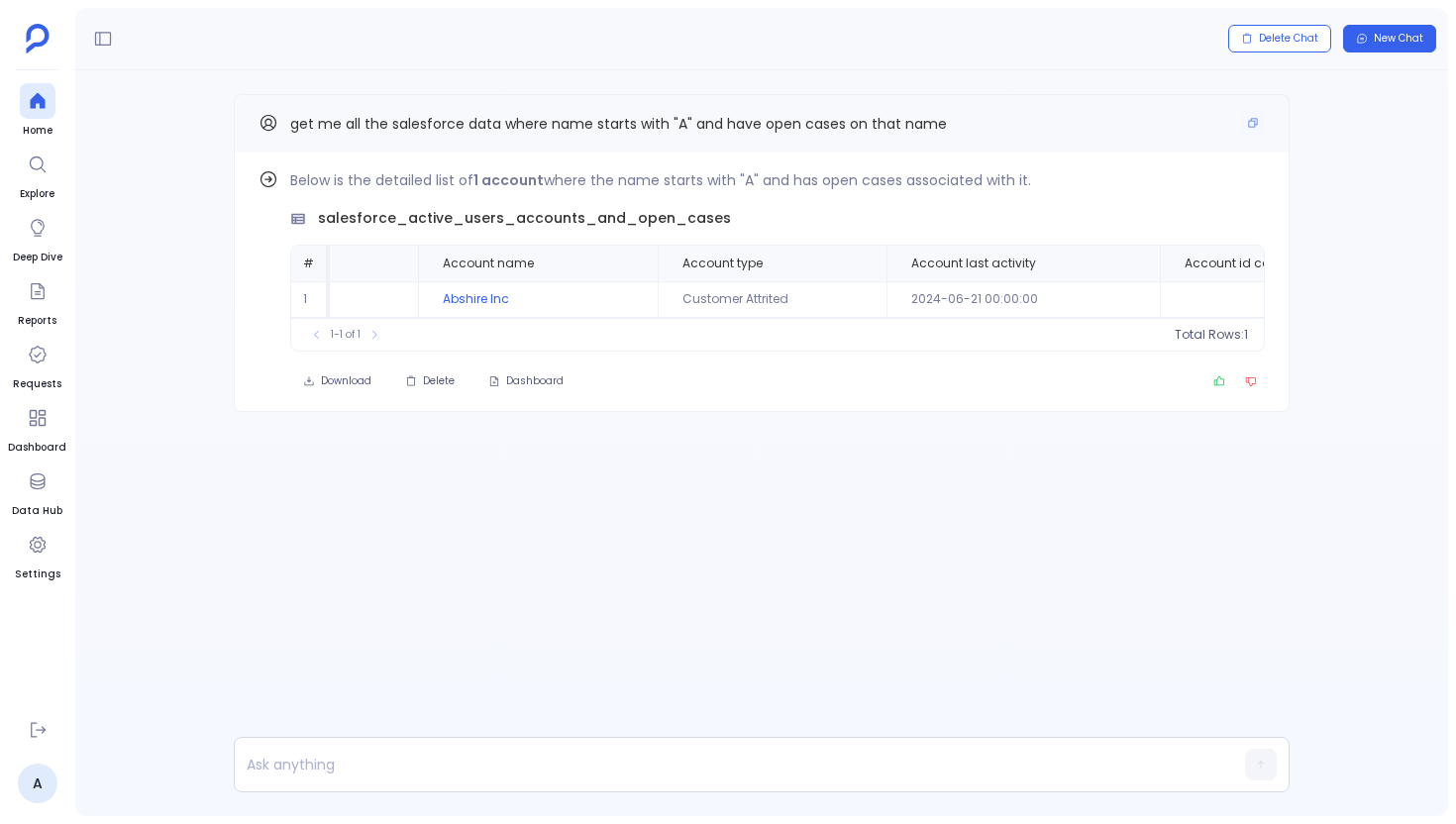 click on "get me all the salesforce data where name starts with "A" and have open cases on that name" at bounding box center [618, 124] 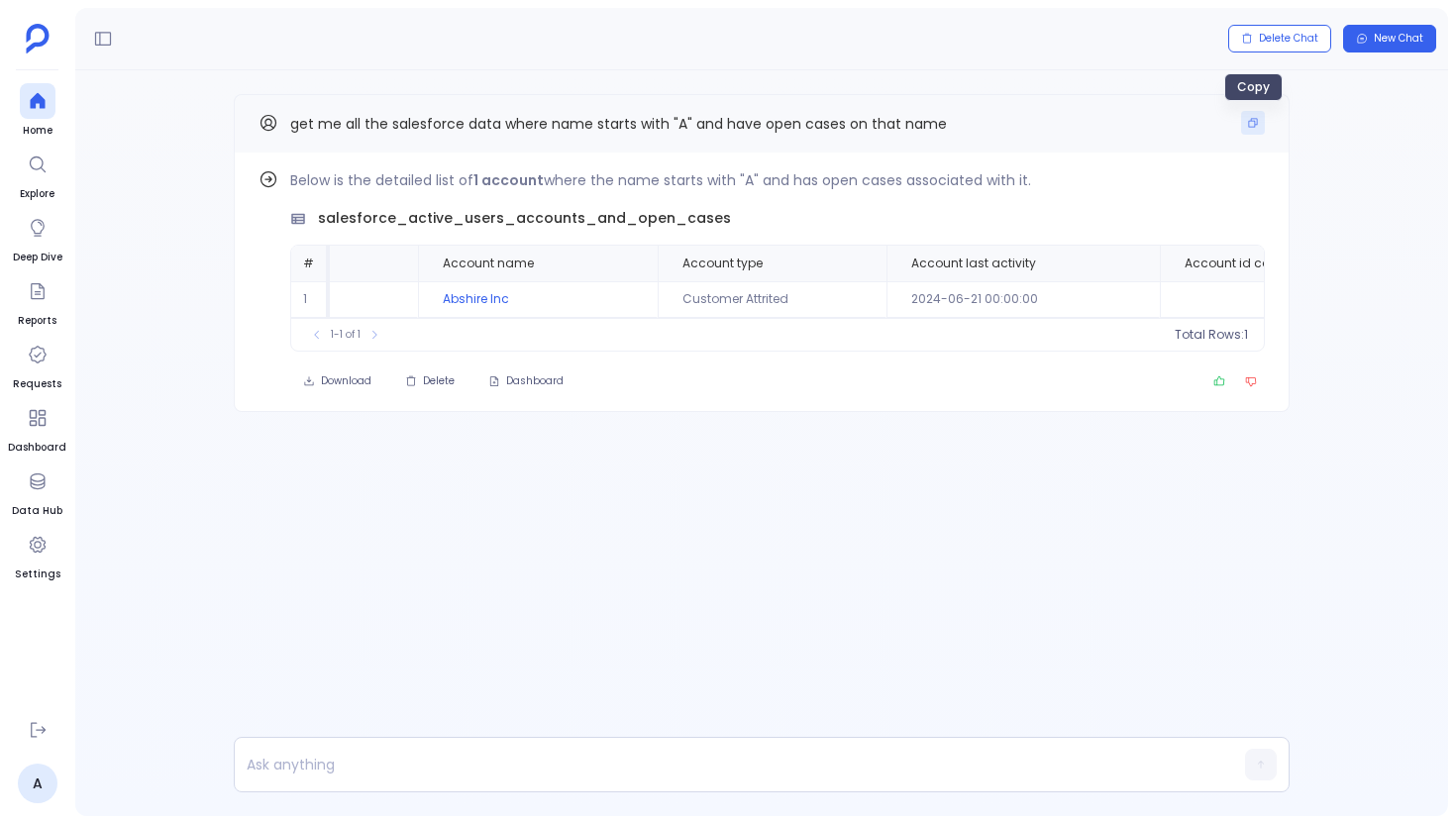 click at bounding box center [1253, 123] 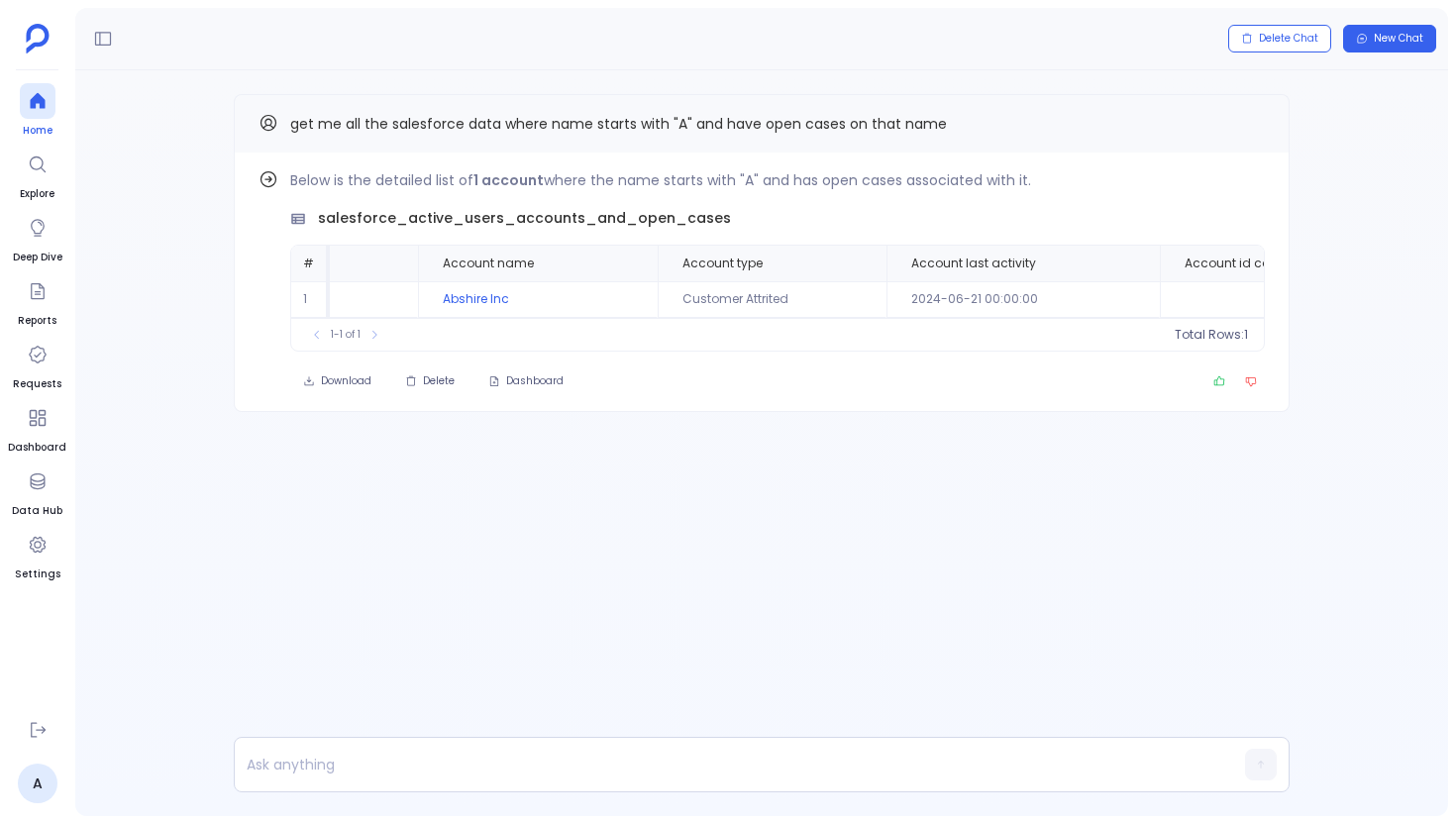 click at bounding box center [37, 101] 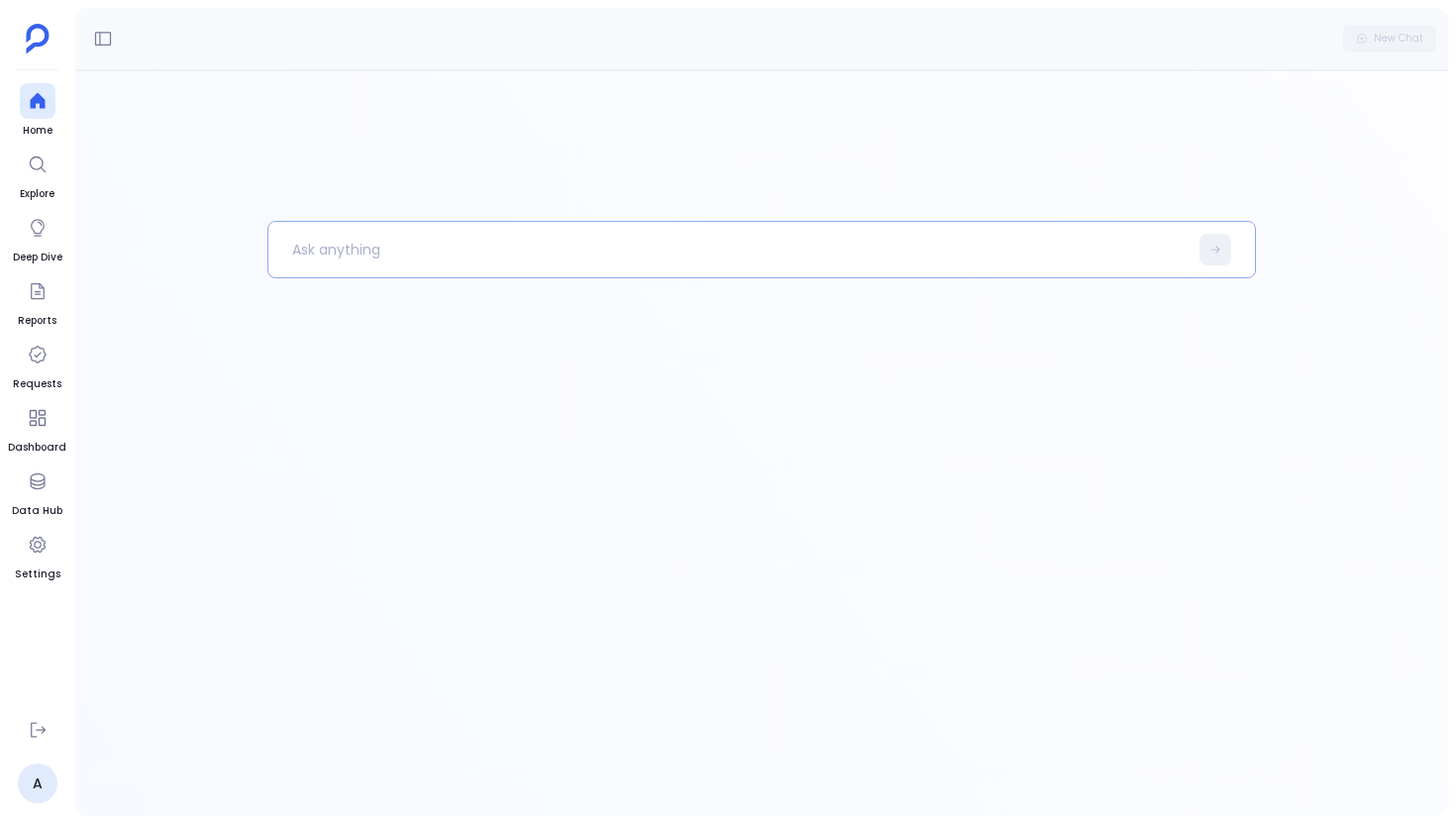 click at bounding box center [728, 250] 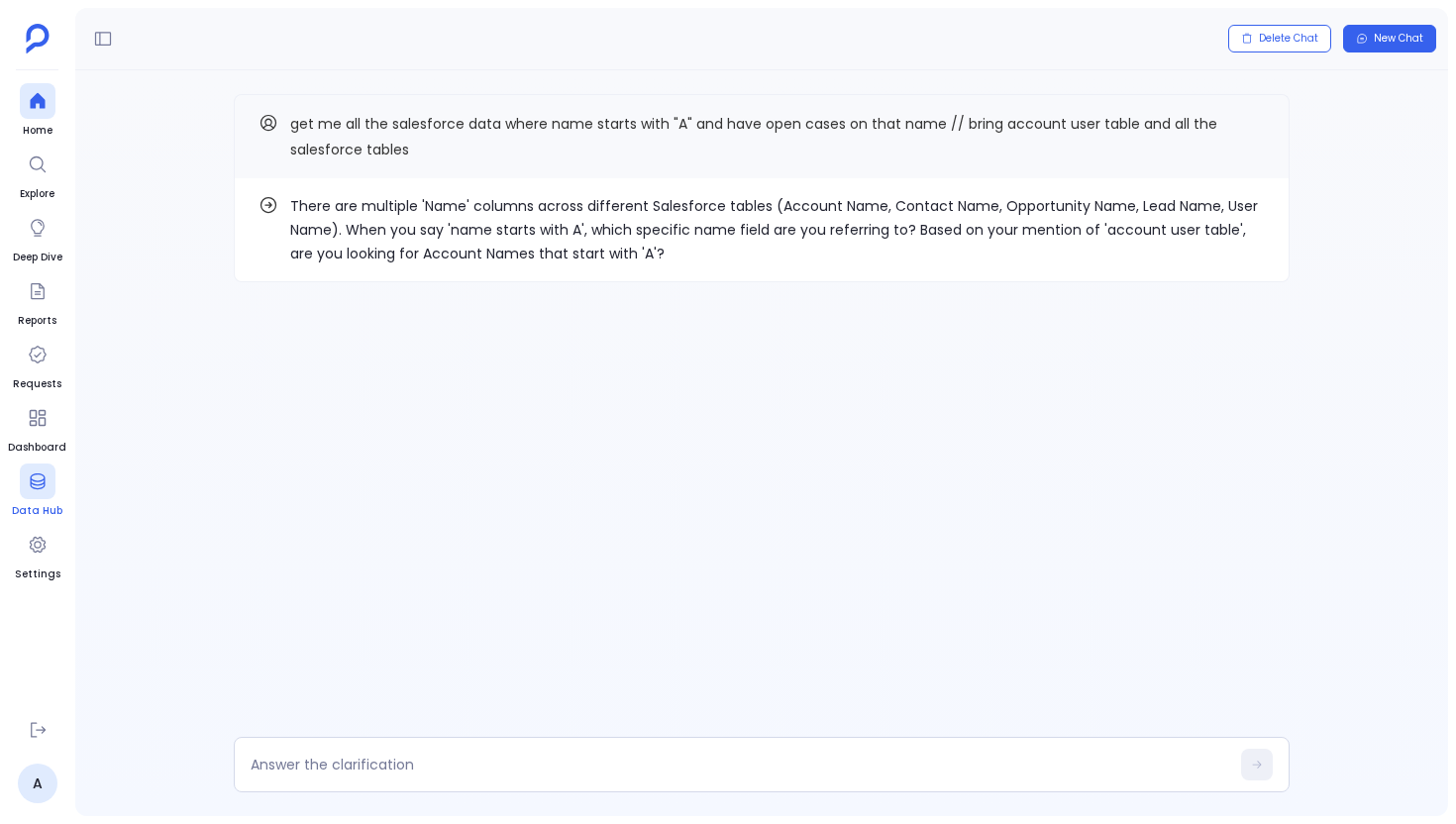 click at bounding box center [38, 481] 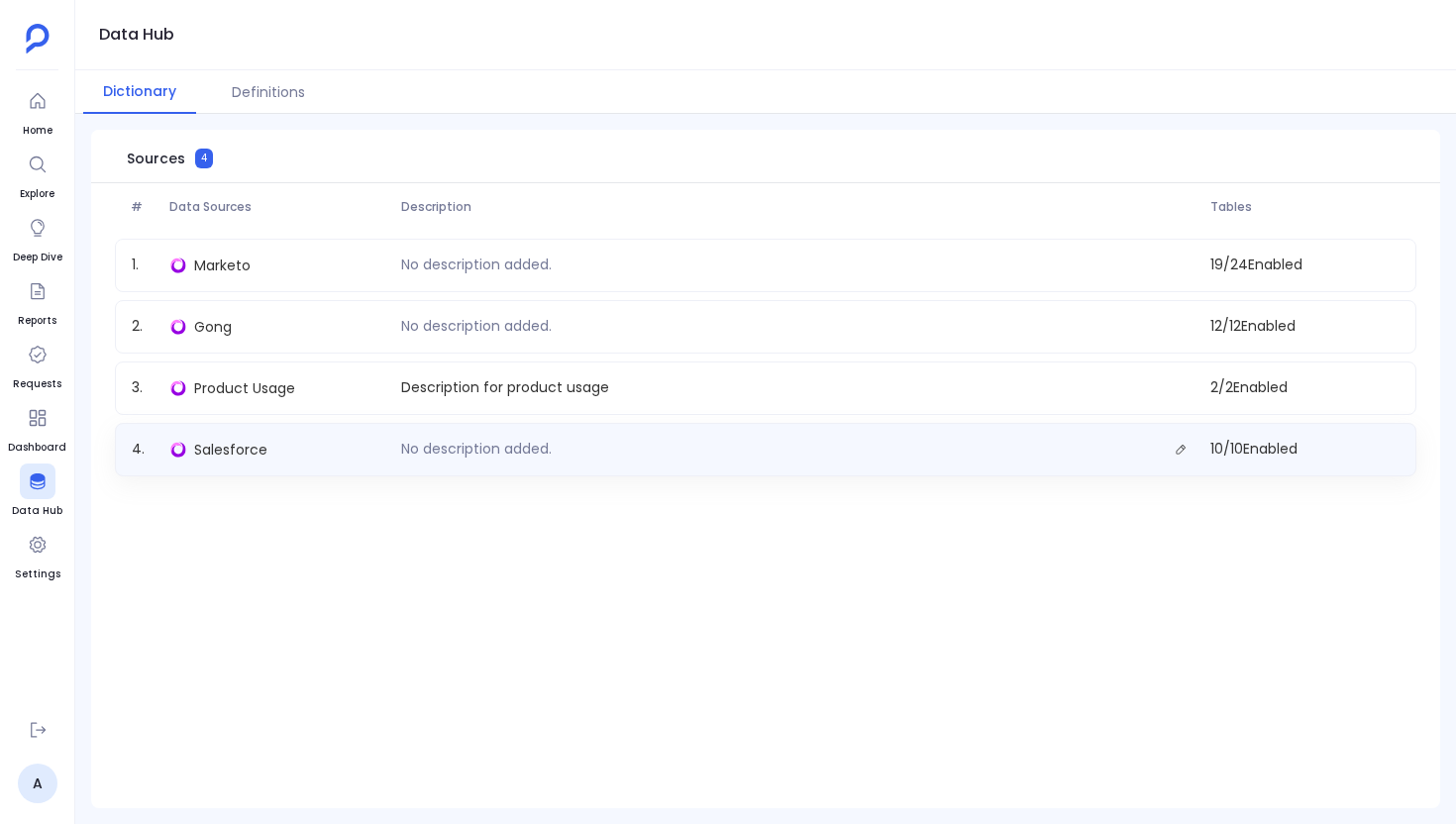 click on "Salesforce" at bounding box center (277, 450) 